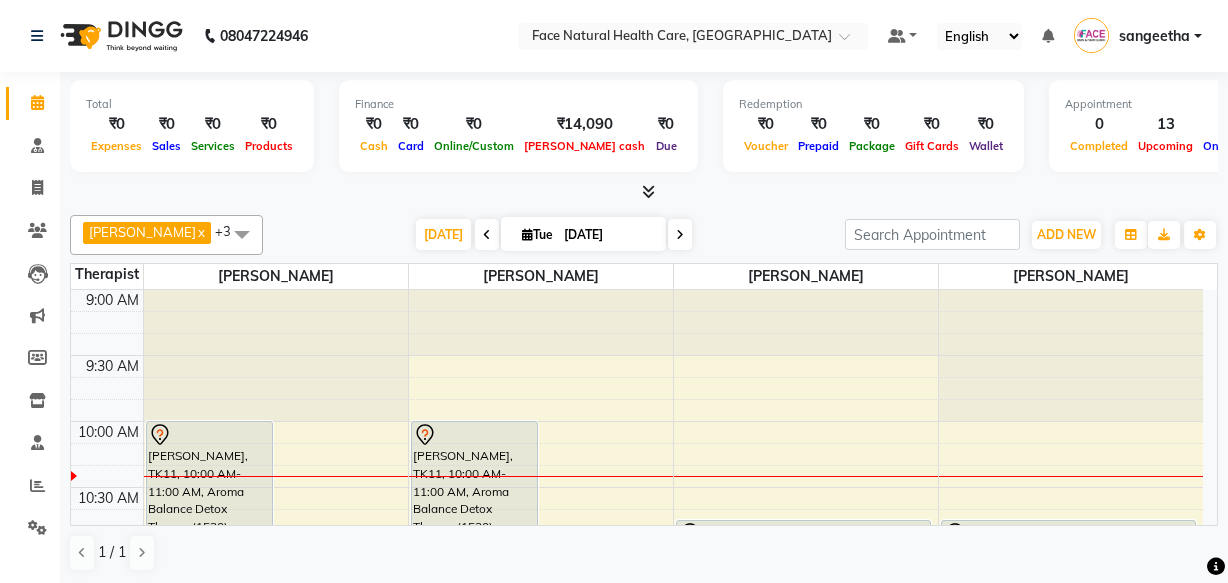 scroll, scrollTop: 0, scrollLeft: 0, axis: both 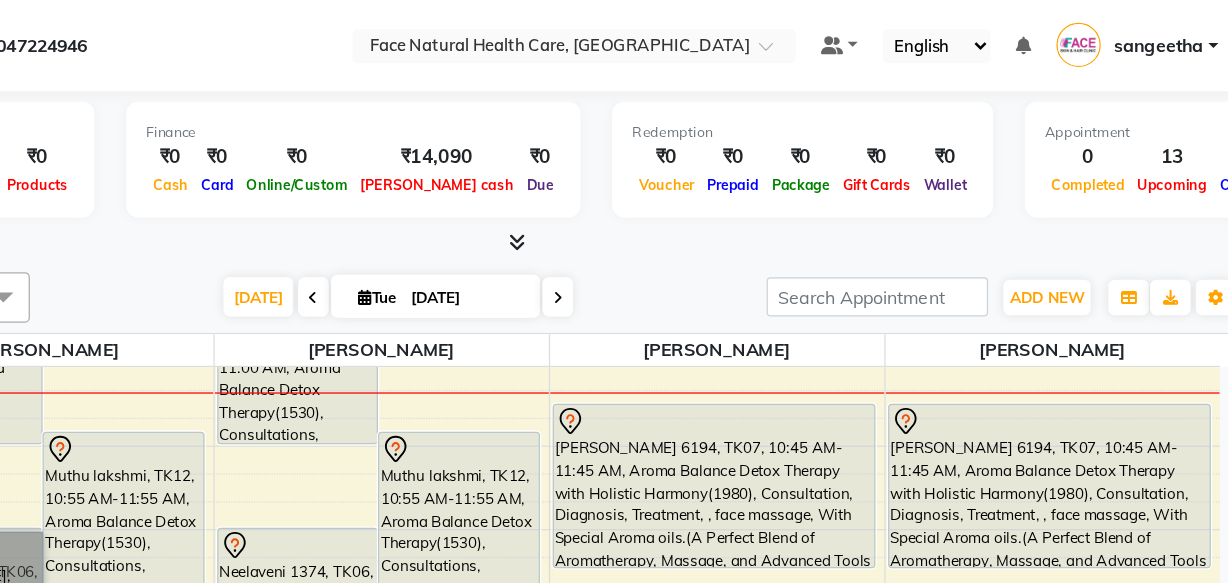 click on "[PERSON_NAME] 6194, TK07, 10:45 AM-11:45 AM, Aroma Balance Detox Therapy with Holistic Harmony(1980), Consultation, Diagnosis, Treatment, , face massage, With Special  Aroma oils.(A Perfect Blend of Aromatherapy, Massage, and Advanced Tools for Healing and Detoxification)" at bounding box center (803, 384) 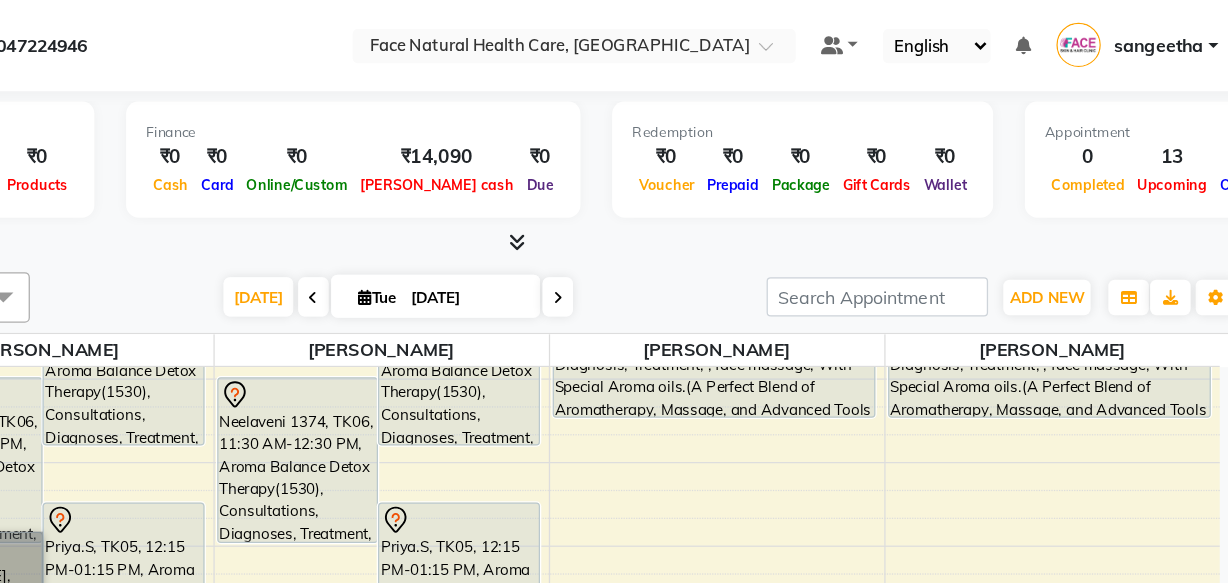 scroll, scrollTop: 321, scrollLeft: 0, axis: vertical 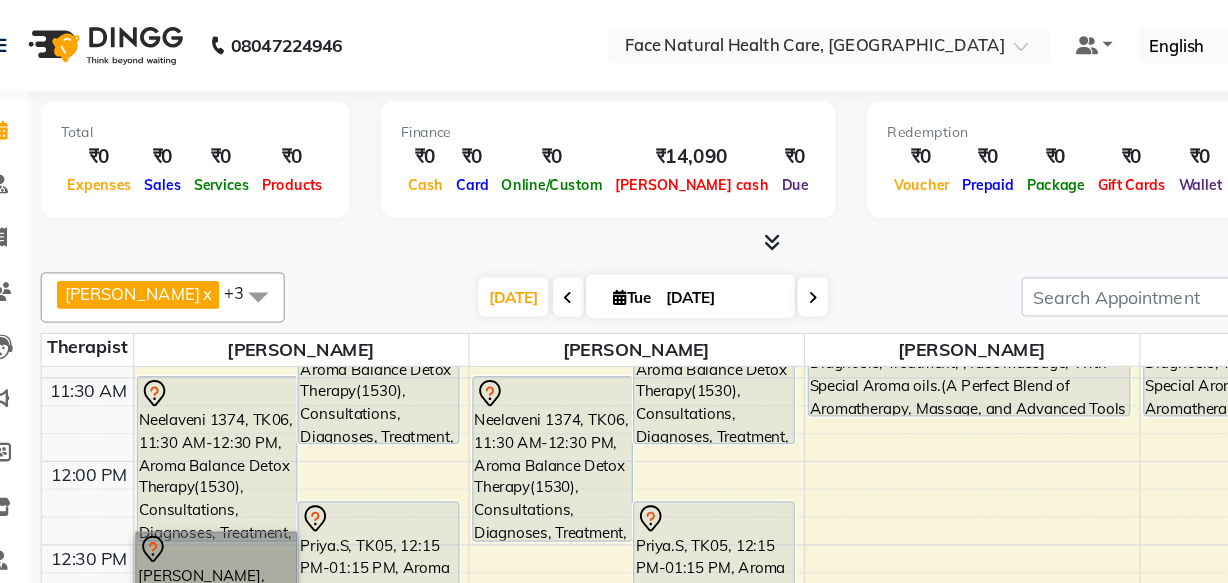 click at bounding box center [673, 353] 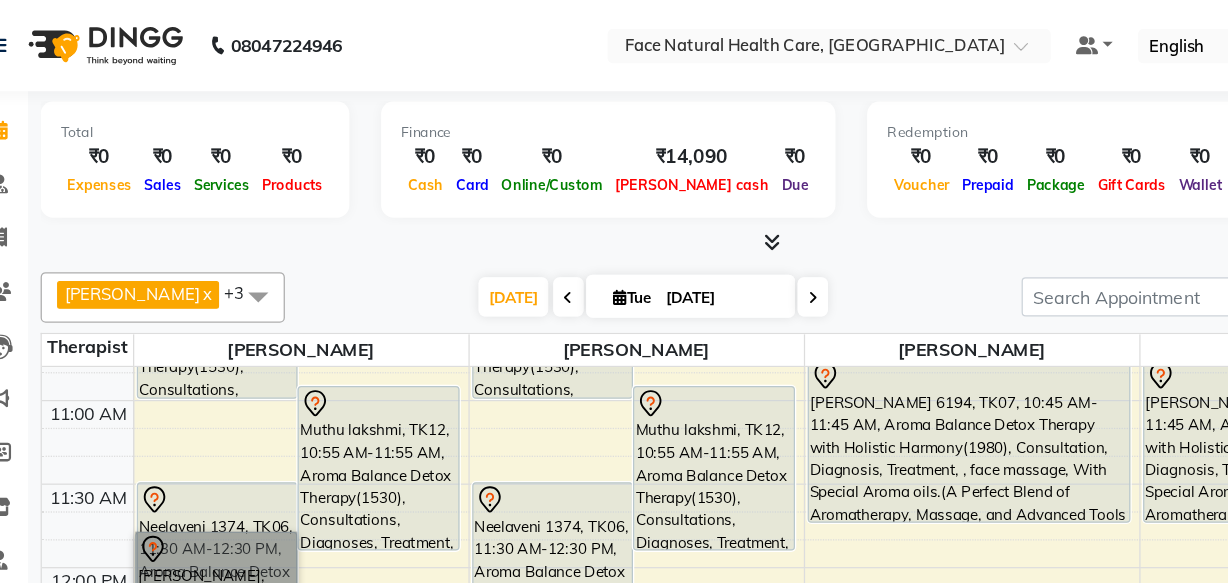 scroll, scrollTop: 306, scrollLeft: 0, axis: vertical 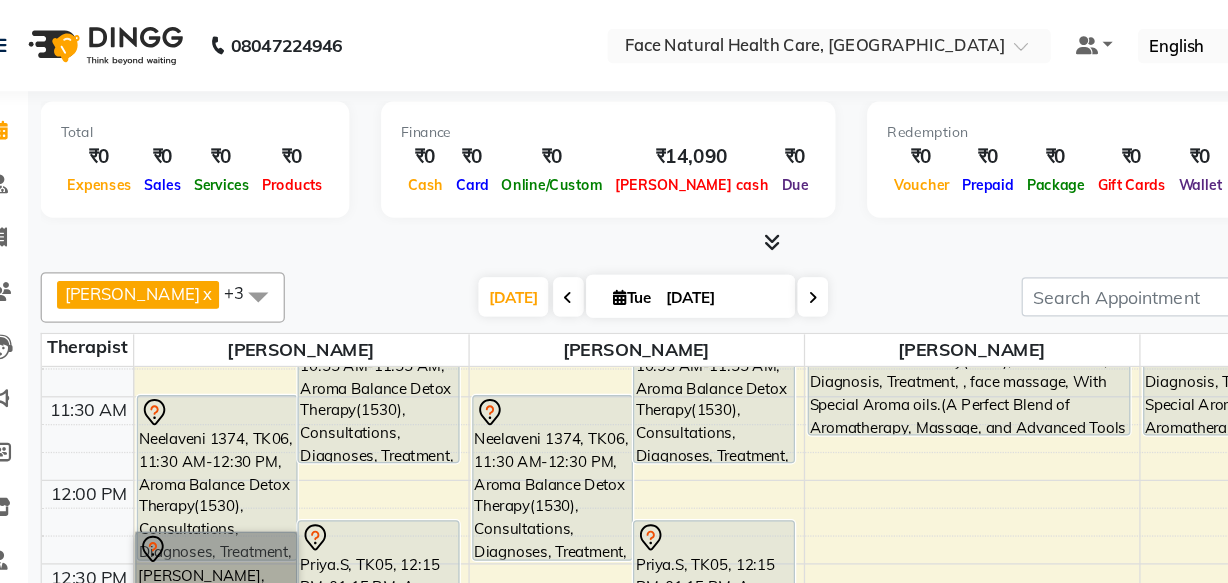 click at bounding box center [673, 368] 